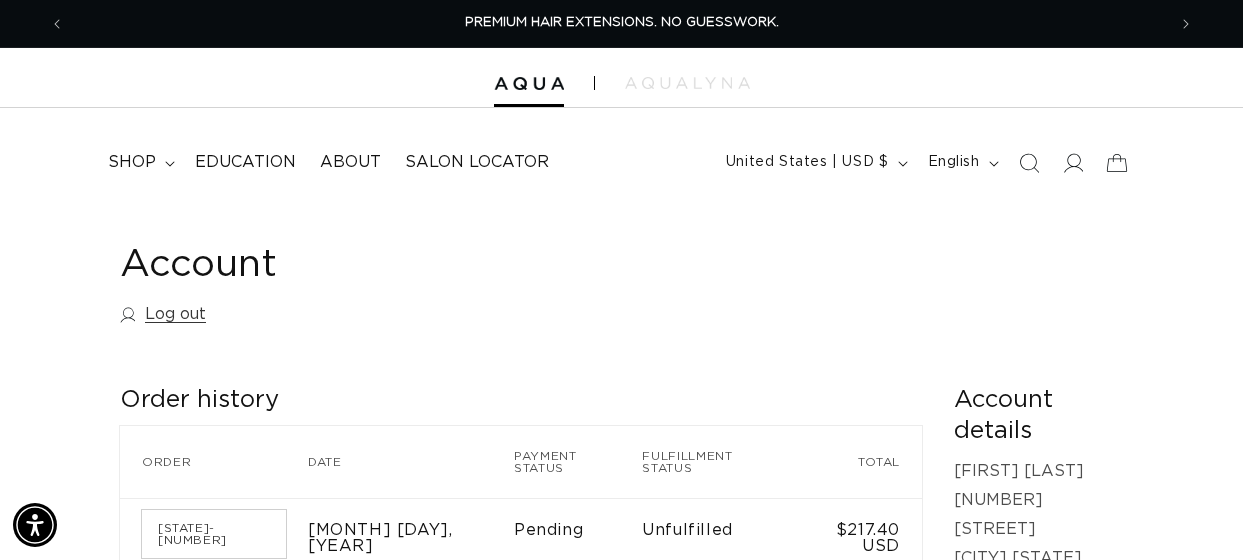 scroll, scrollTop: 0, scrollLeft: 0, axis: both 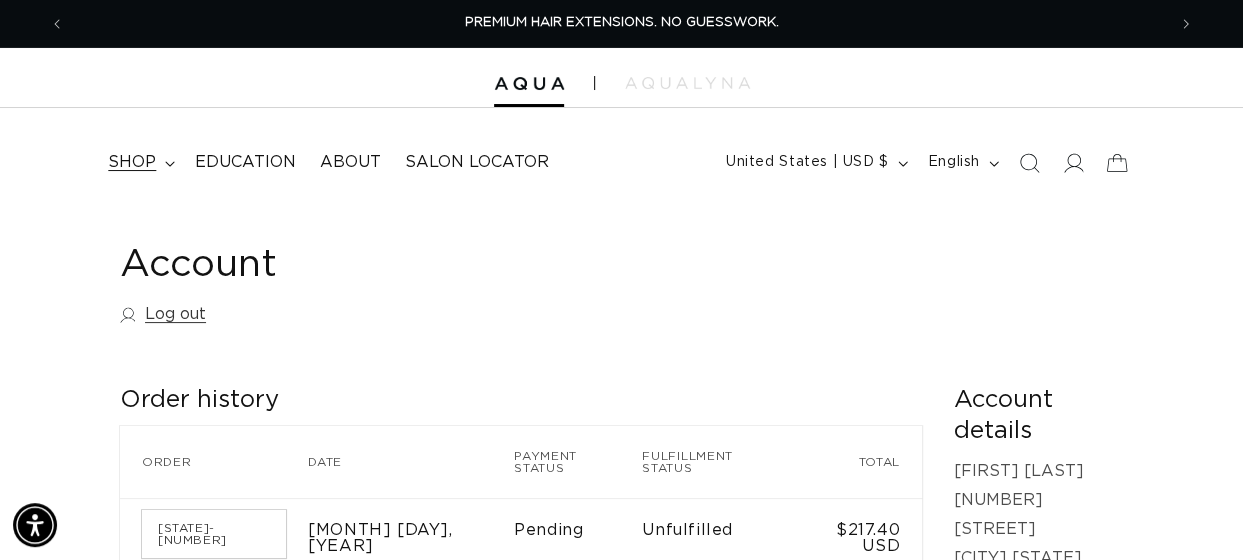 click on "shop" at bounding box center (132, 162) 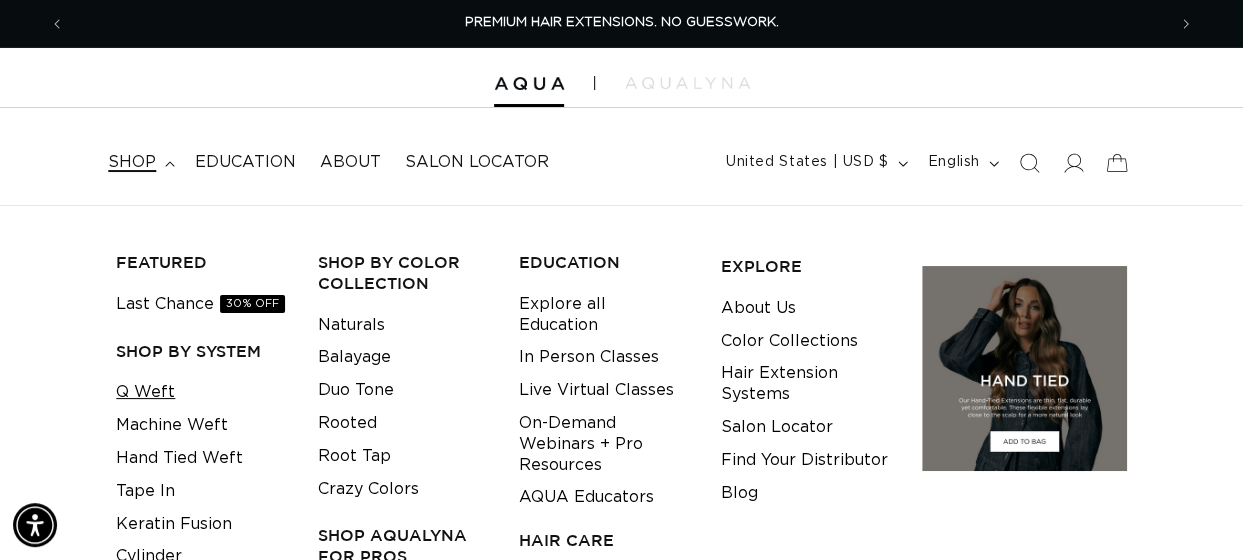 click on "Q Weft" at bounding box center [145, 392] 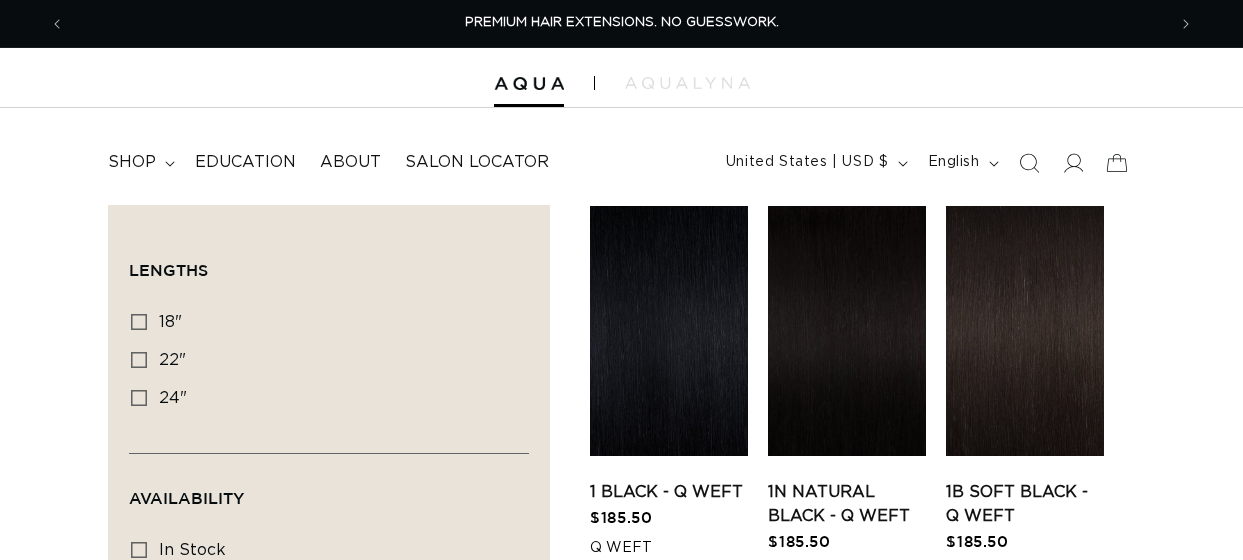 scroll, scrollTop: 0, scrollLeft: 0, axis: both 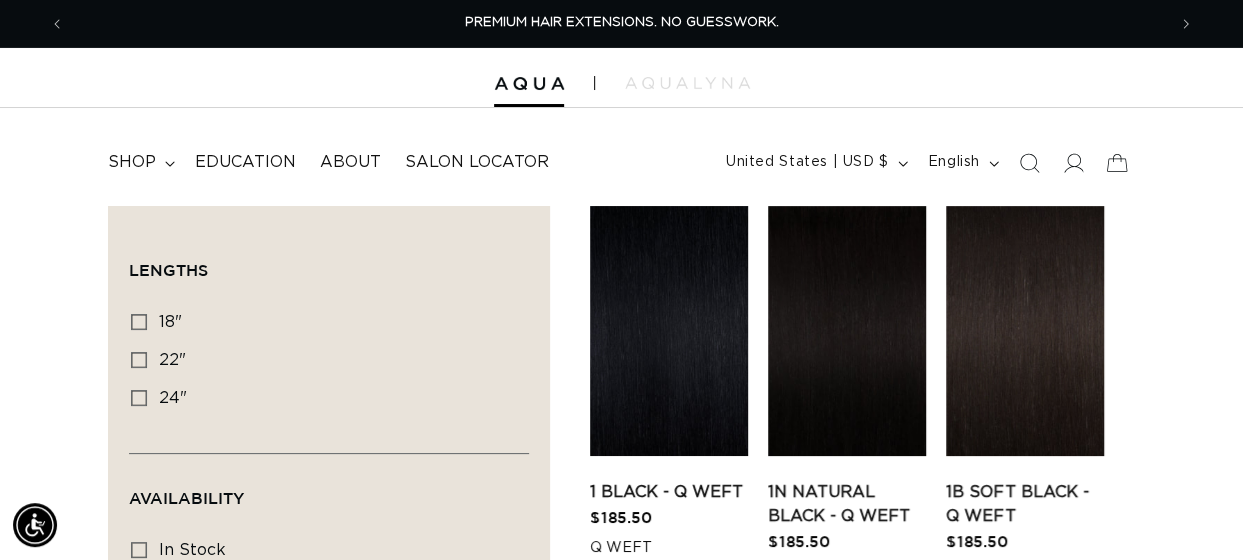 click on "FEATURED
Last Chance
SHOP BY SYSTEM
Q Weft
Hand Tied Weft
Machine Weft
Tape In
Keratin Fusion
Cylinder
V Light
Naturals" at bounding box center [621, 156] 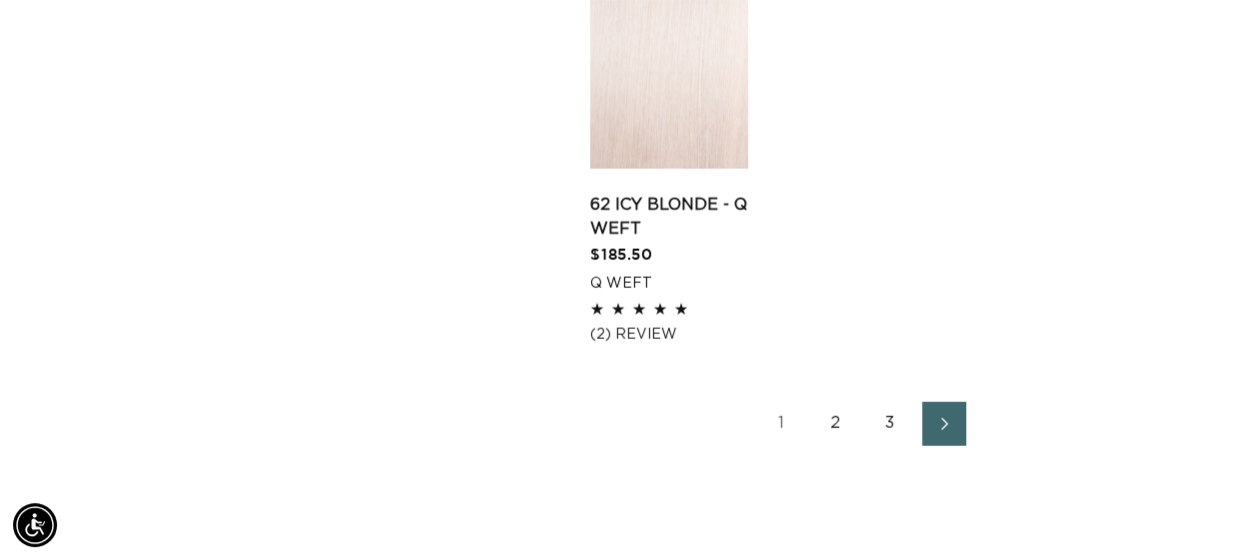scroll, scrollTop: 2546, scrollLeft: 0, axis: vertical 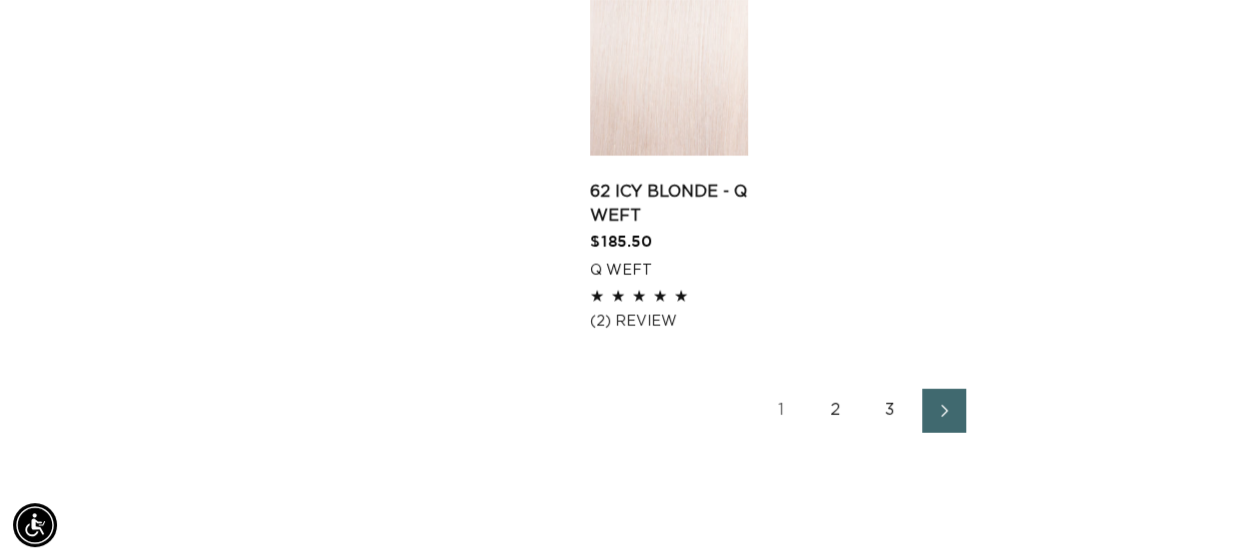 click on "2" at bounding box center [836, 411] 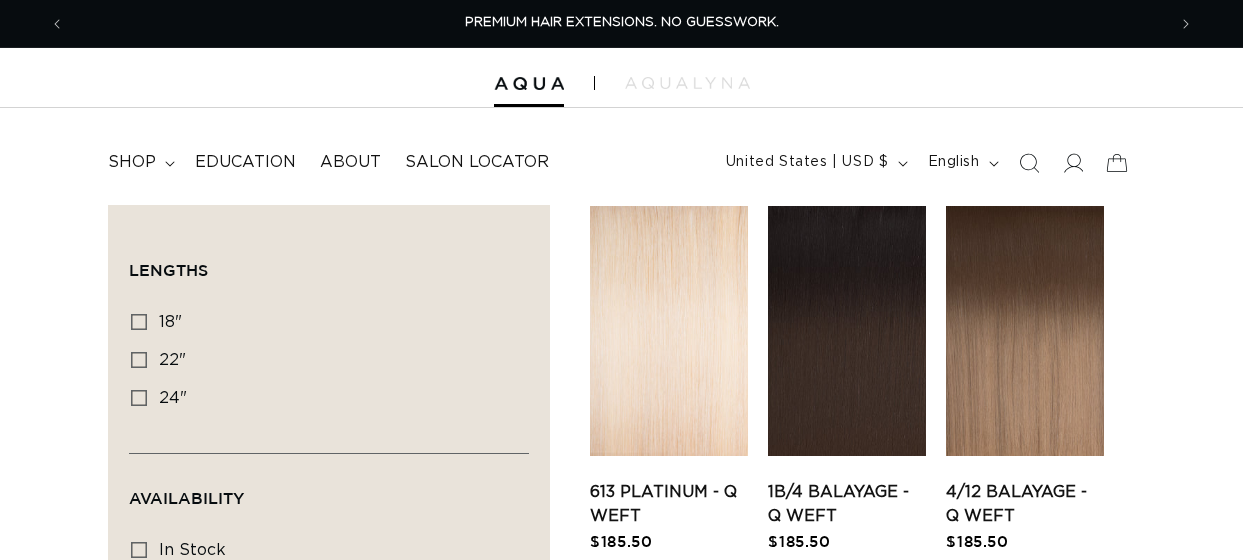 scroll, scrollTop: 89, scrollLeft: 0, axis: vertical 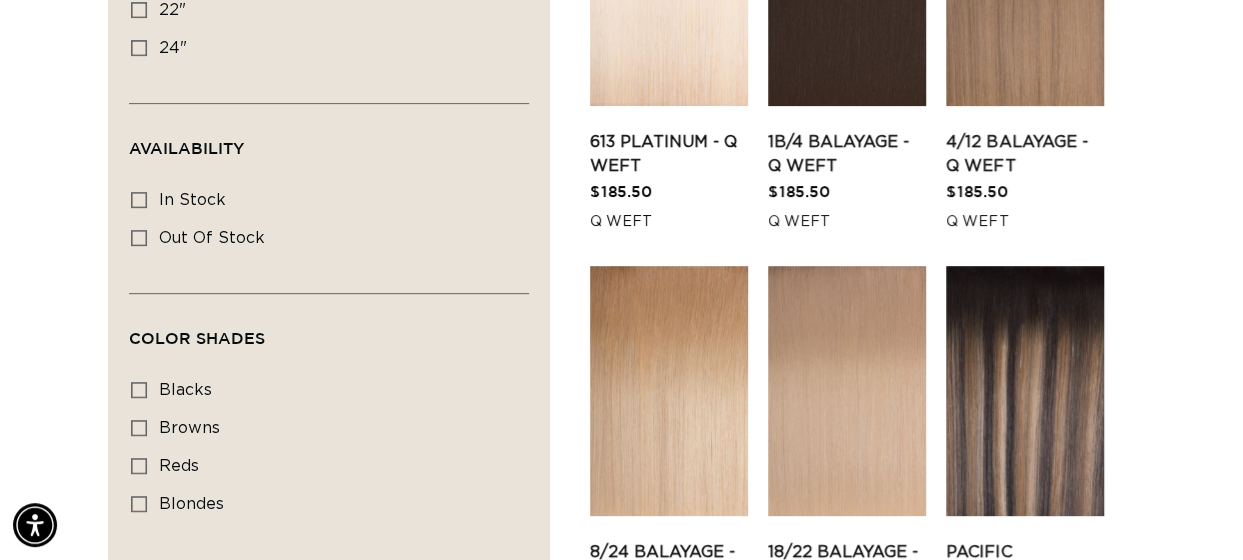 click on "Filter:
Lengths
(0)
Lengths
18"
18" (5 products)
22"
22" (5 products)
24"
Availability" at bounding box center (621, 1220) 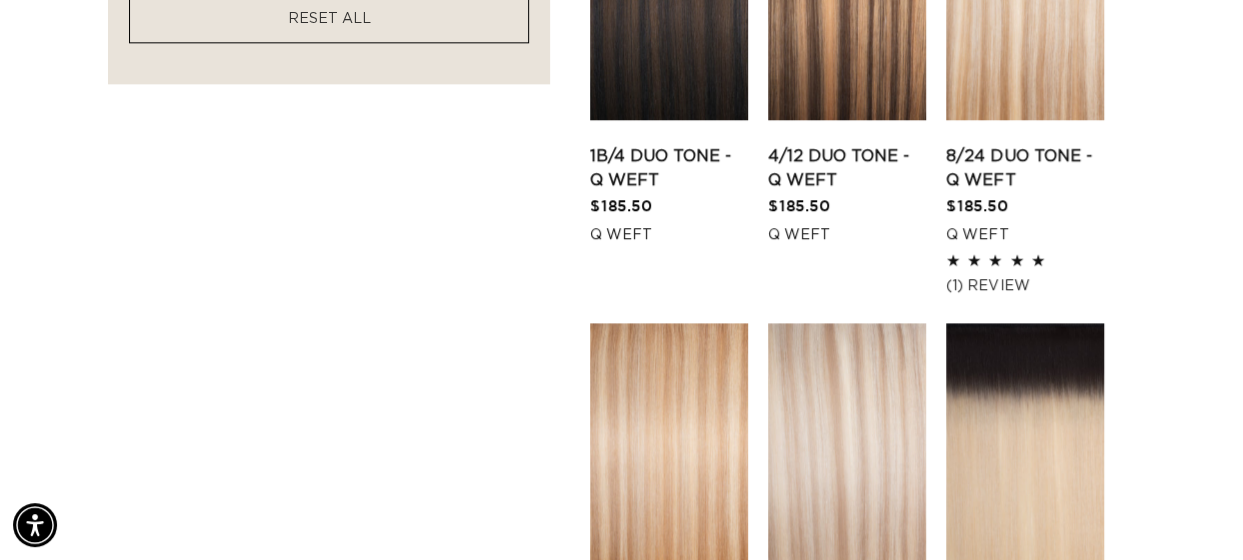 scroll, scrollTop: 1226, scrollLeft: 0, axis: vertical 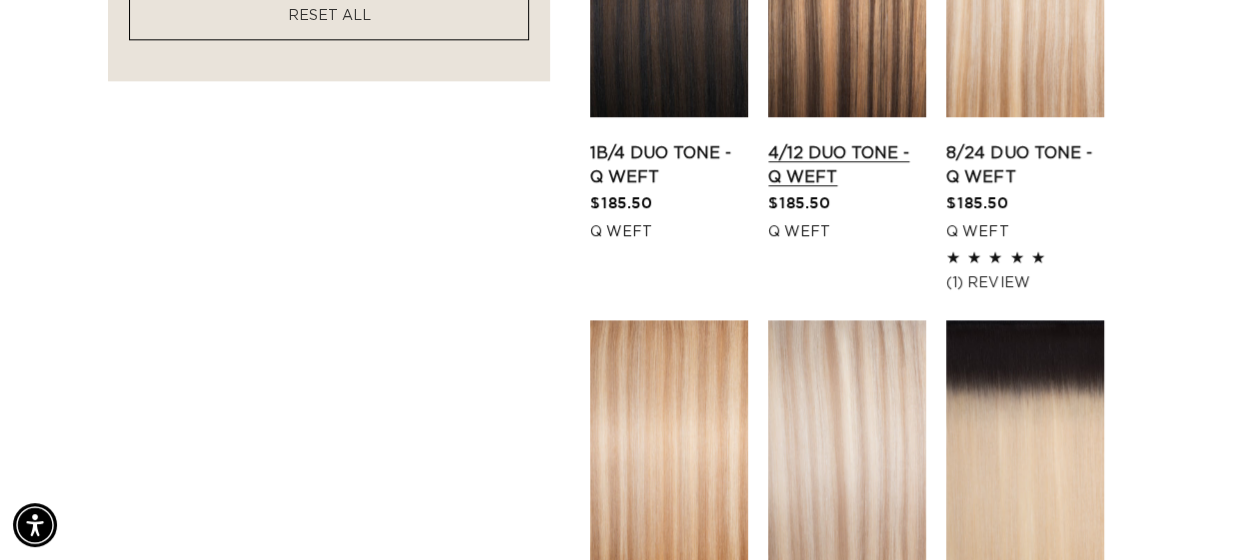 click on "4/12 Duo Tone - Q Weft" at bounding box center (847, 165) 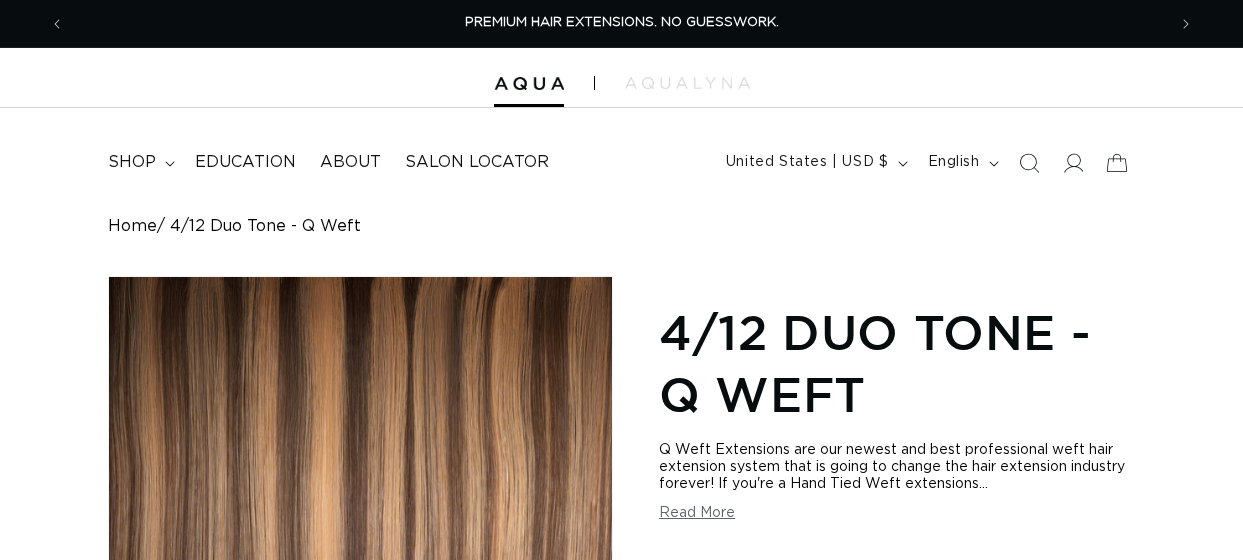 scroll, scrollTop: 0, scrollLeft: 0, axis: both 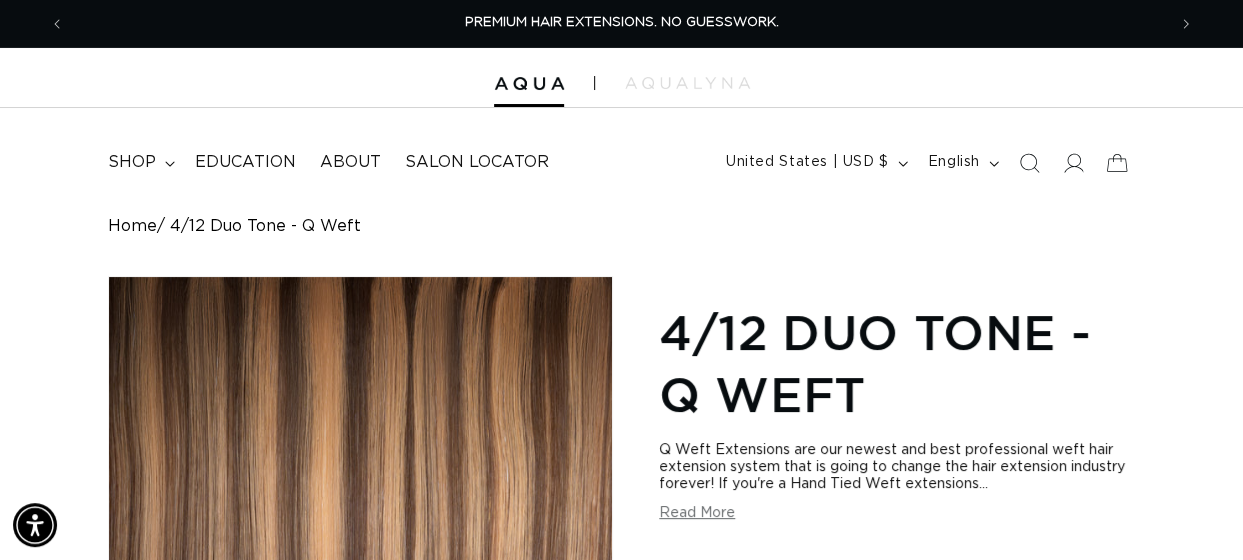 click on "Home
4/12 Duo Tone - Q Weft
Skip to product information
Open media 1 in modal
Open media 2 in modal
Open media 3 in modal
1
/
of
3" at bounding box center [621, 991] 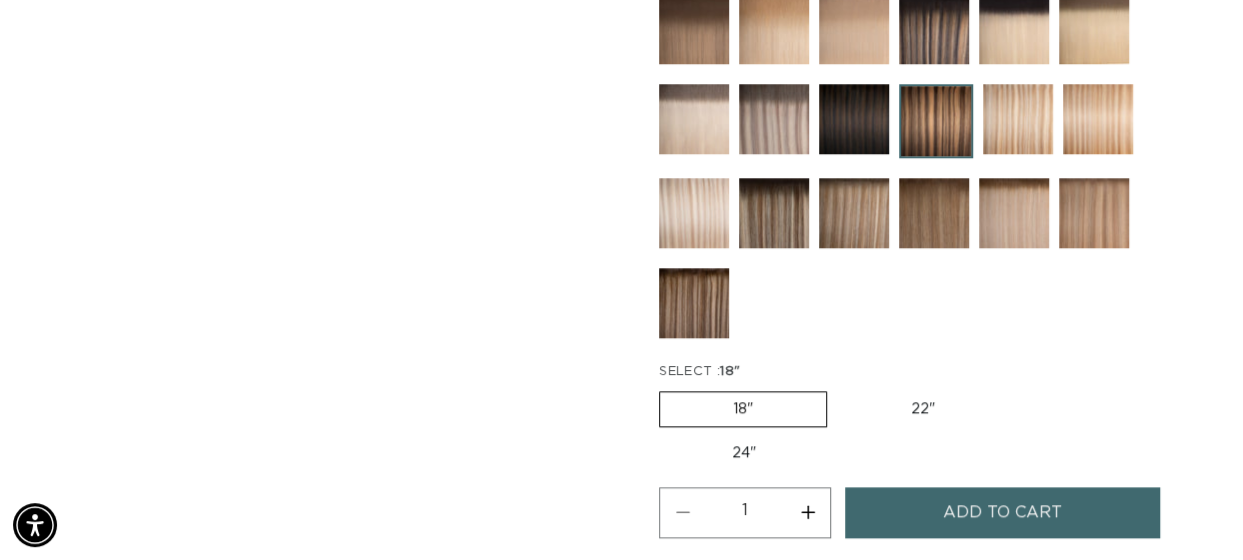 scroll, scrollTop: 994, scrollLeft: 0, axis: vertical 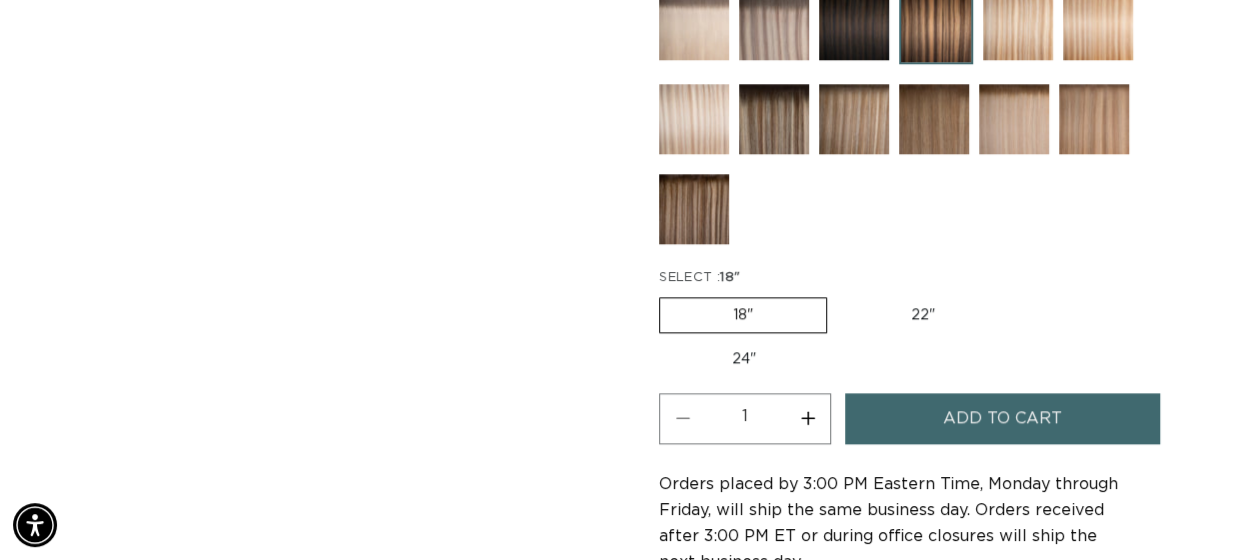 click on "24" Variant sold out or unavailable" at bounding box center [744, 359] 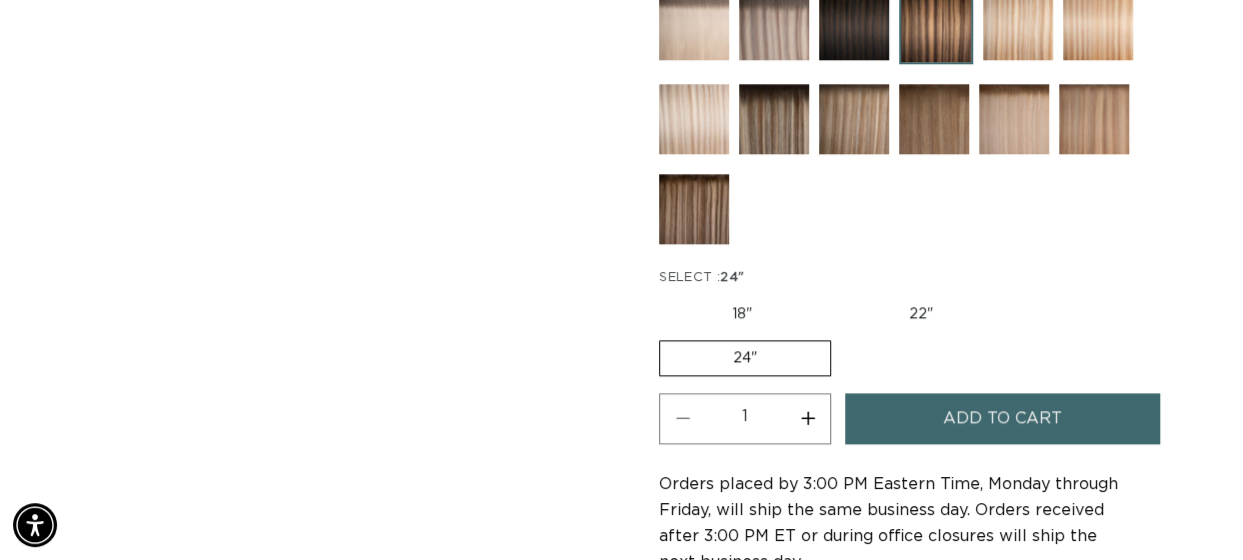 click on "Add to cart" at bounding box center (1003, 418) 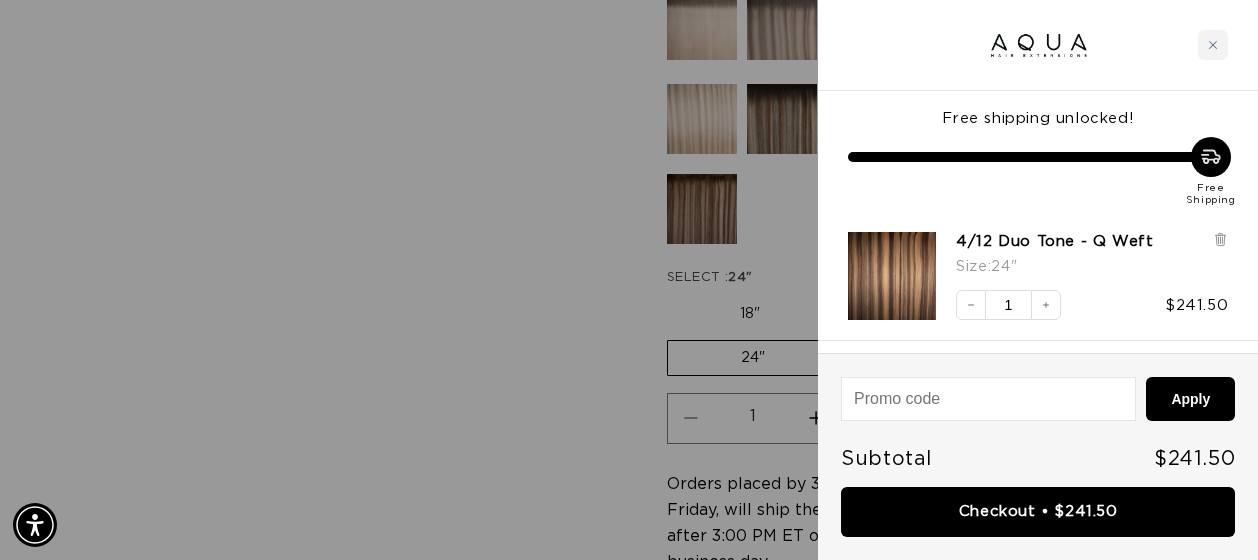click at bounding box center (629, 280) 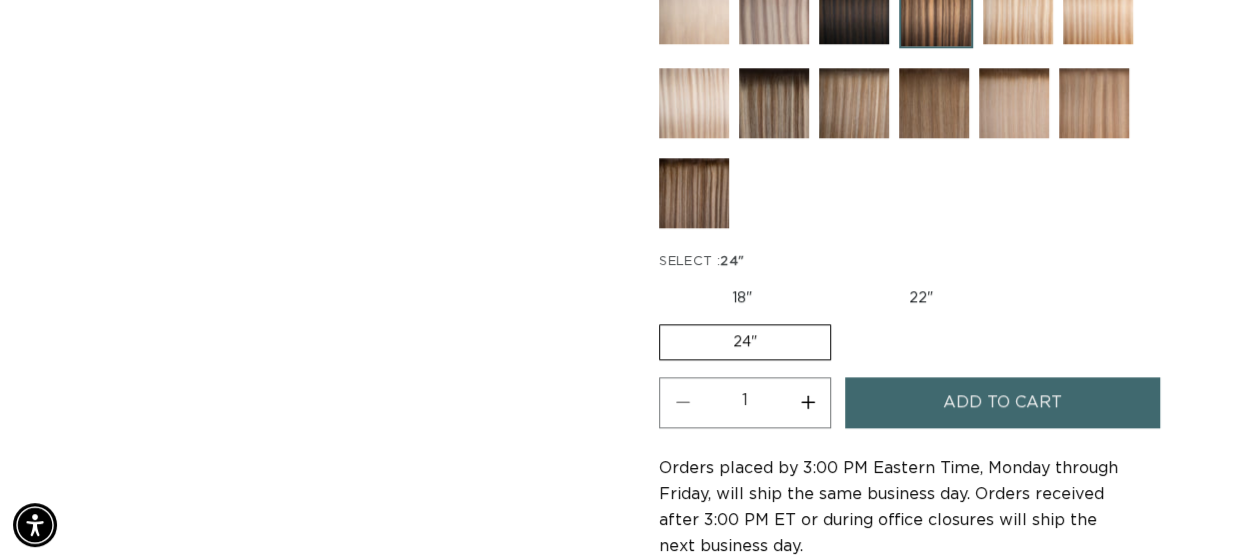 scroll, scrollTop: 1012, scrollLeft: 0, axis: vertical 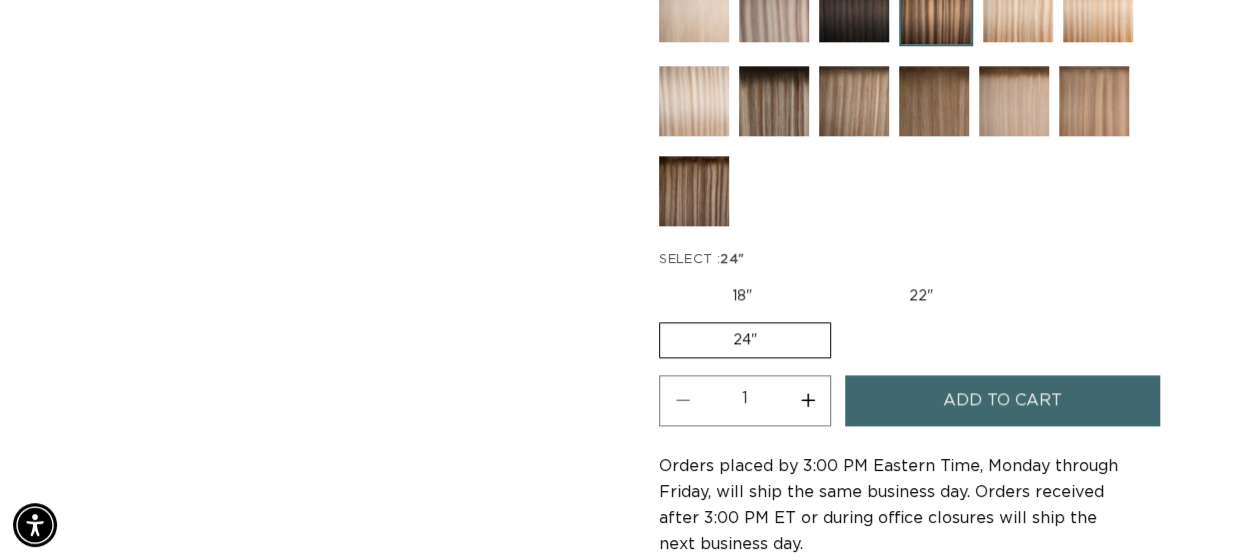 click on "Add to cart" at bounding box center (1002, 400) 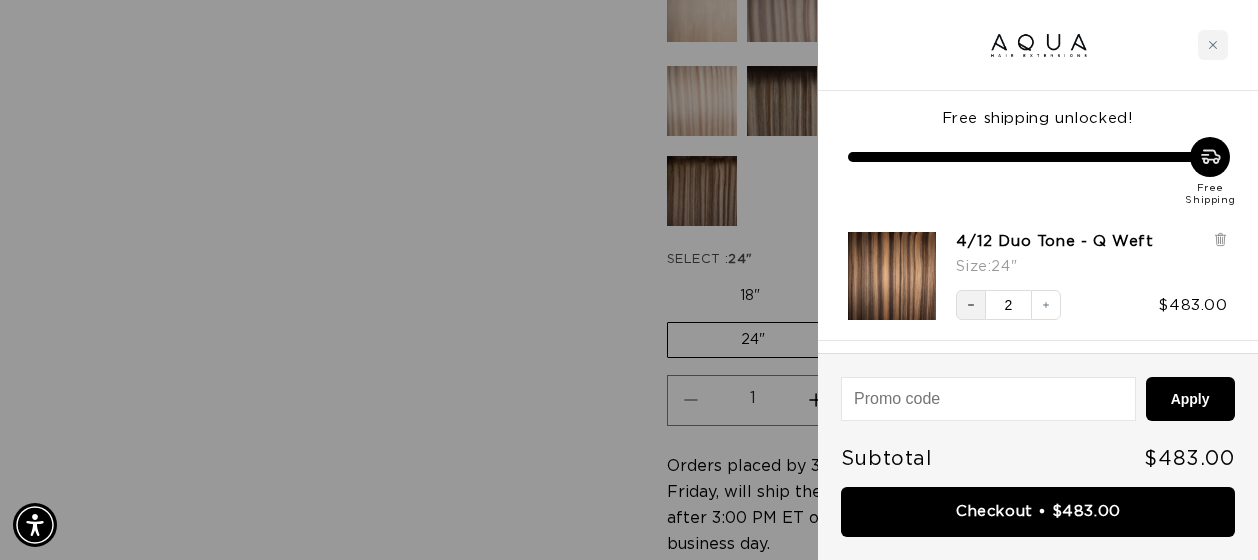click 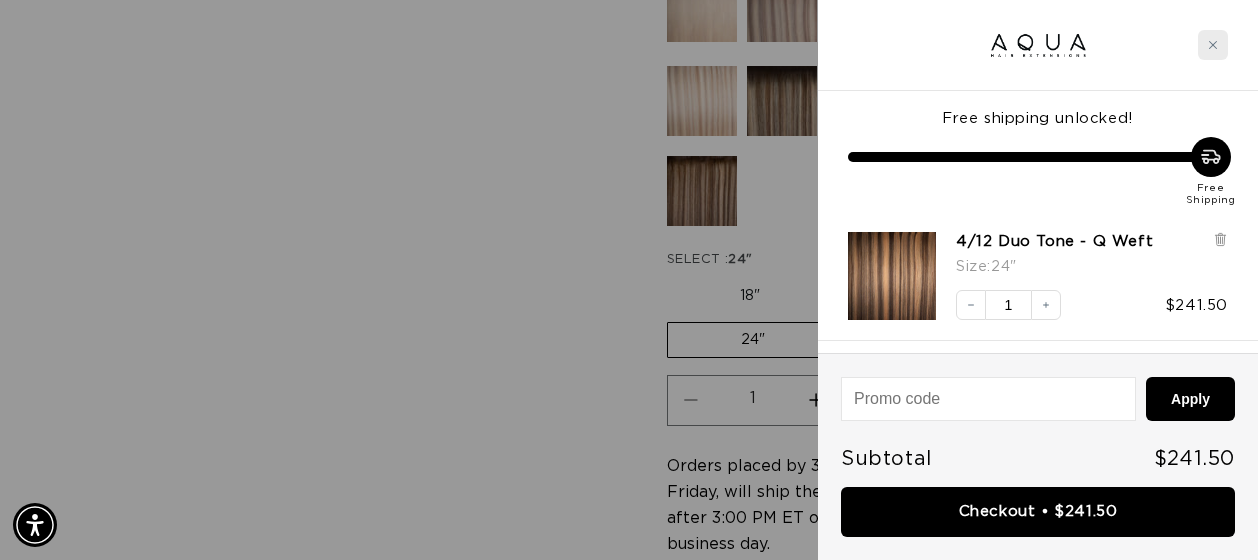 click at bounding box center (1213, 45) 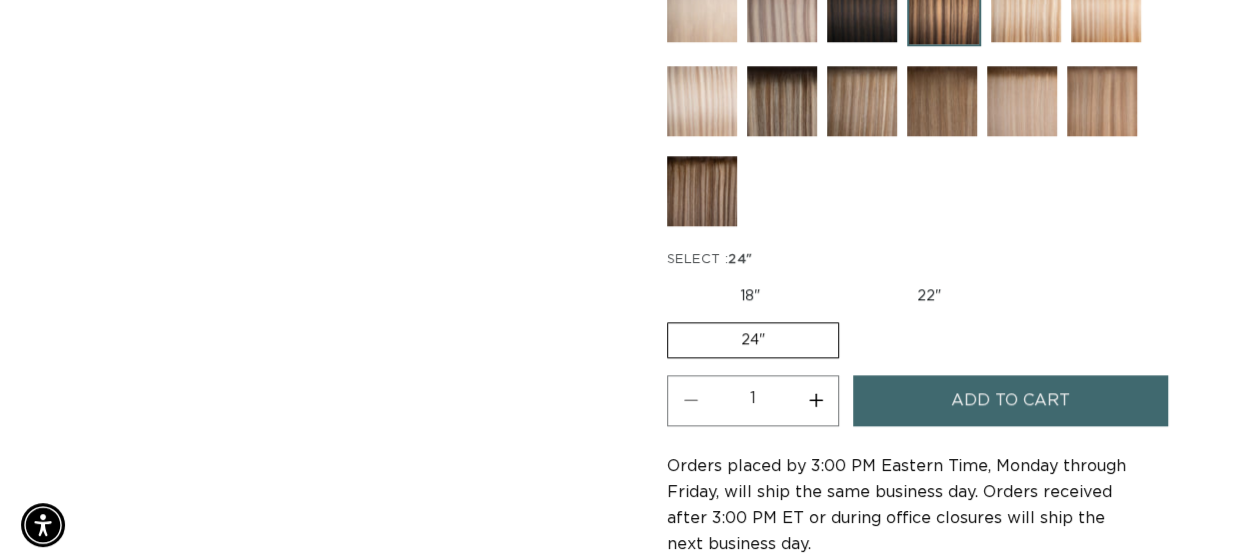 scroll, scrollTop: 0, scrollLeft: 0, axis: both 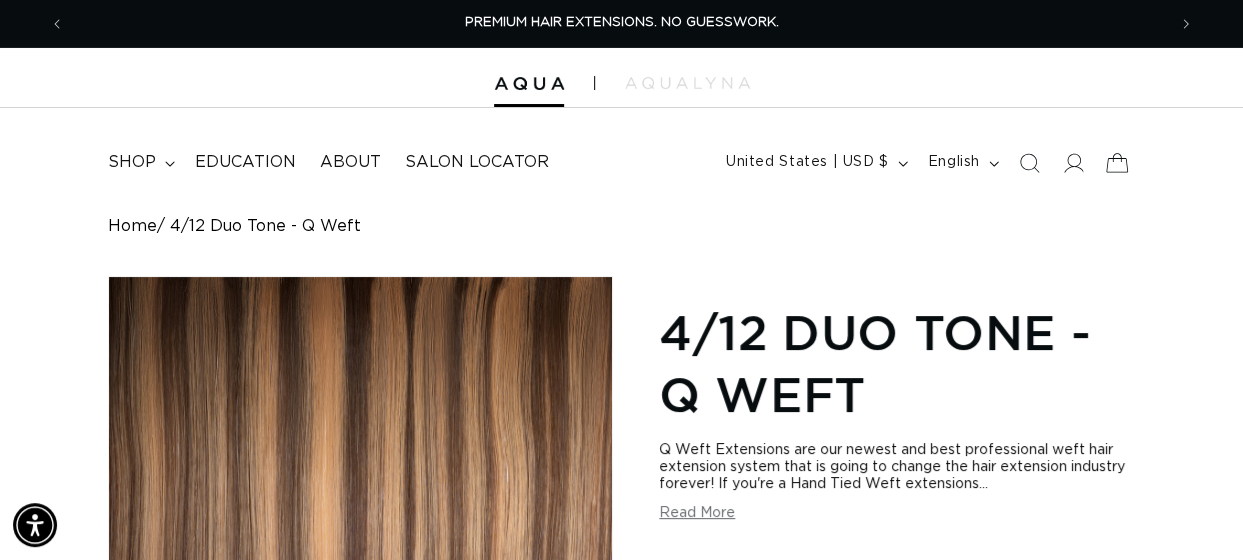 click 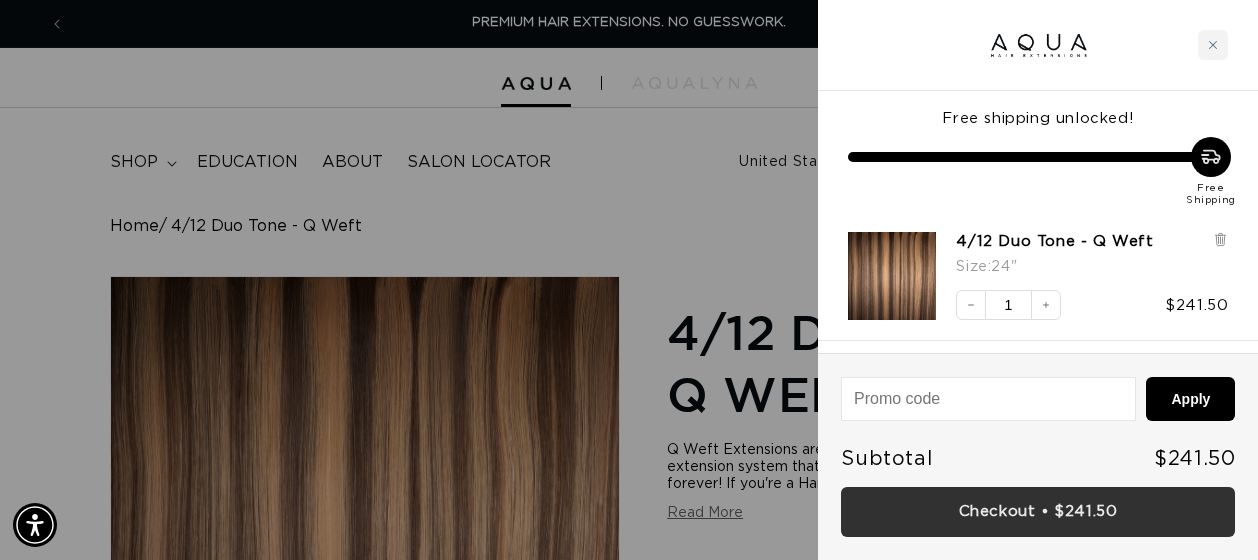 click on "Checkout • $241.50" at bounding box center [1038, 512] 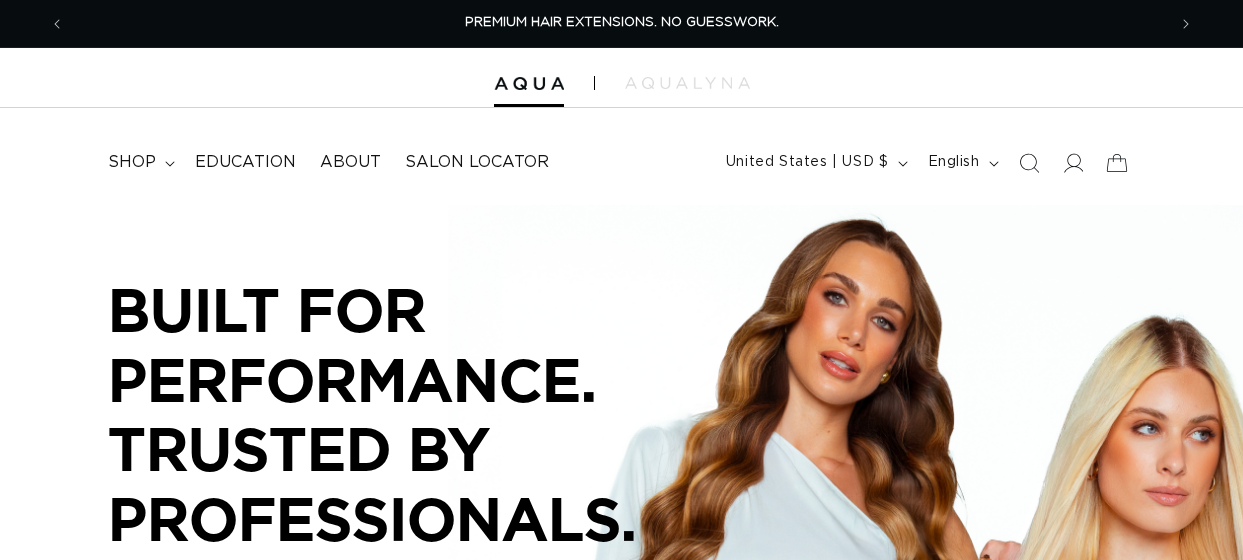 scroll, scrollTop: 0, scrollLeft: 0, axis: both 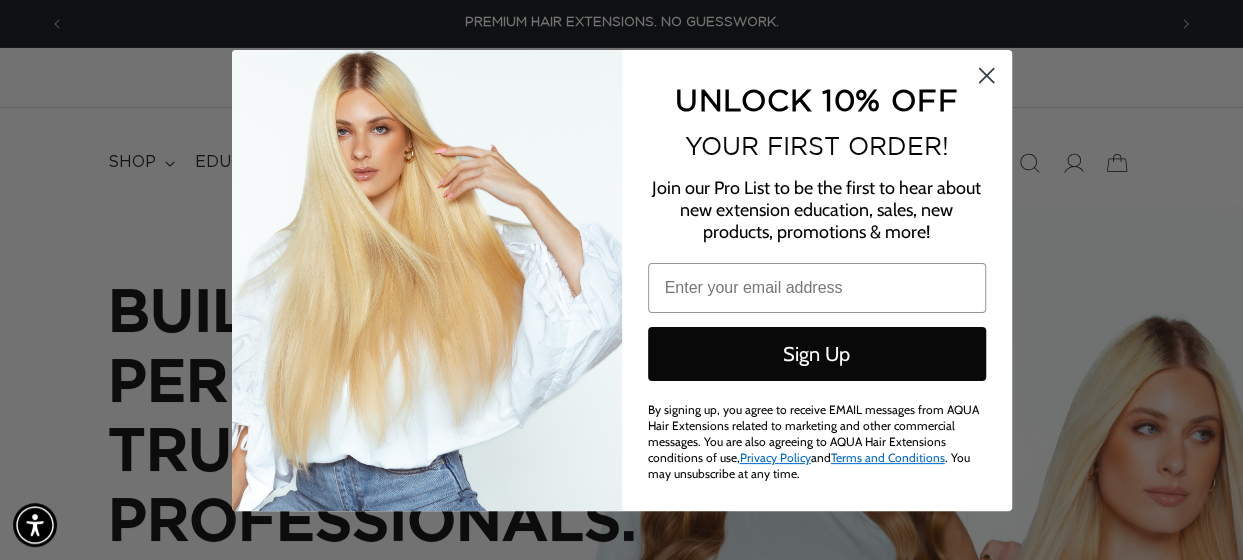 click 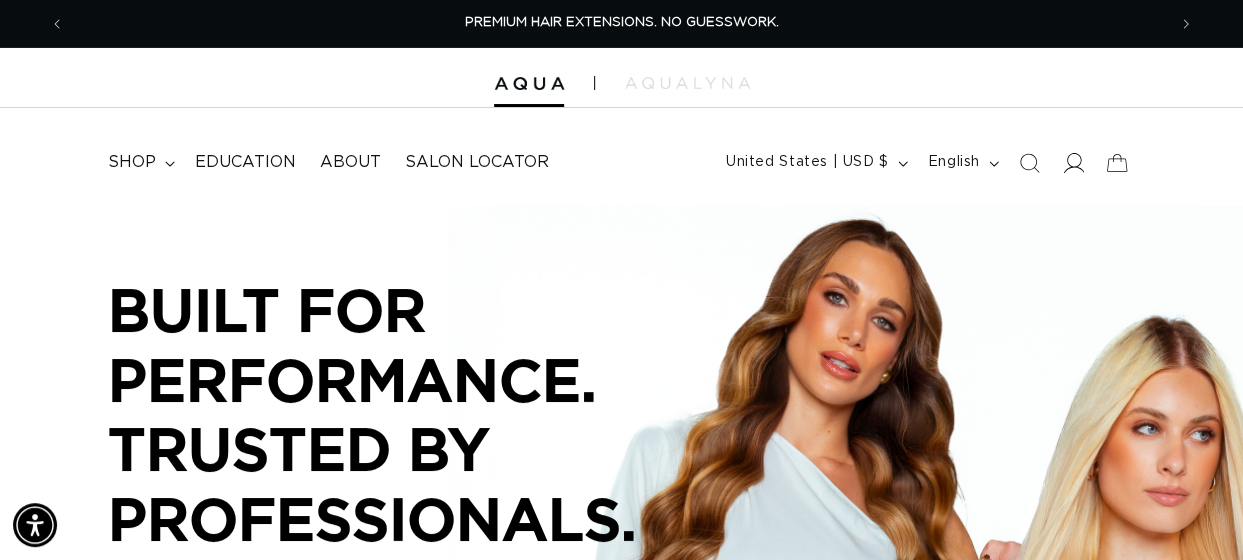 click 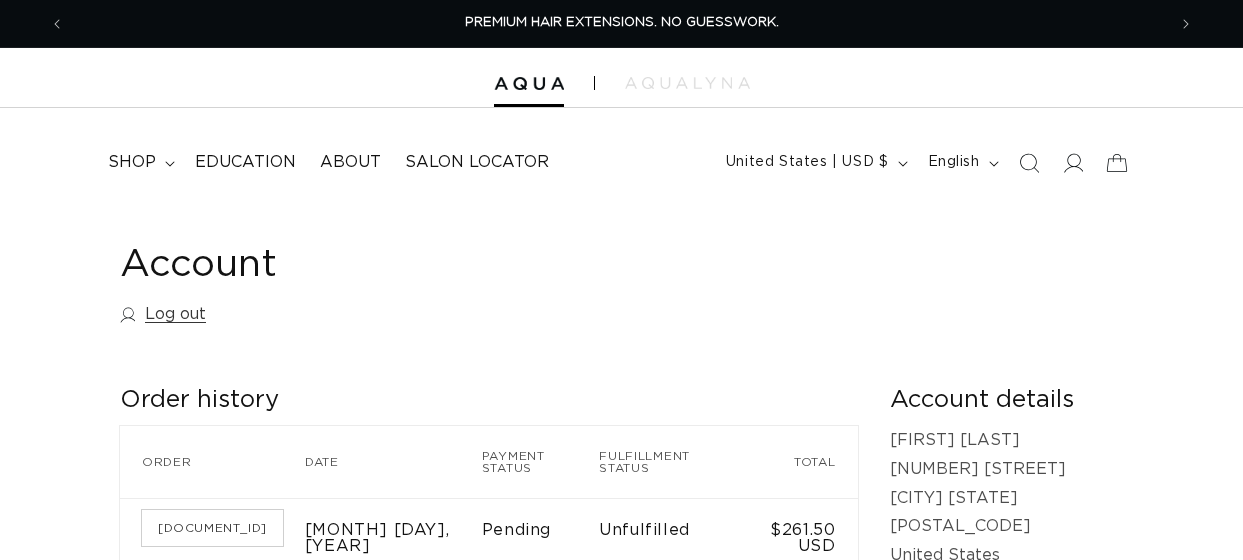 scroll, scrollTop: 0, scrollLeft: 0, axis: both 